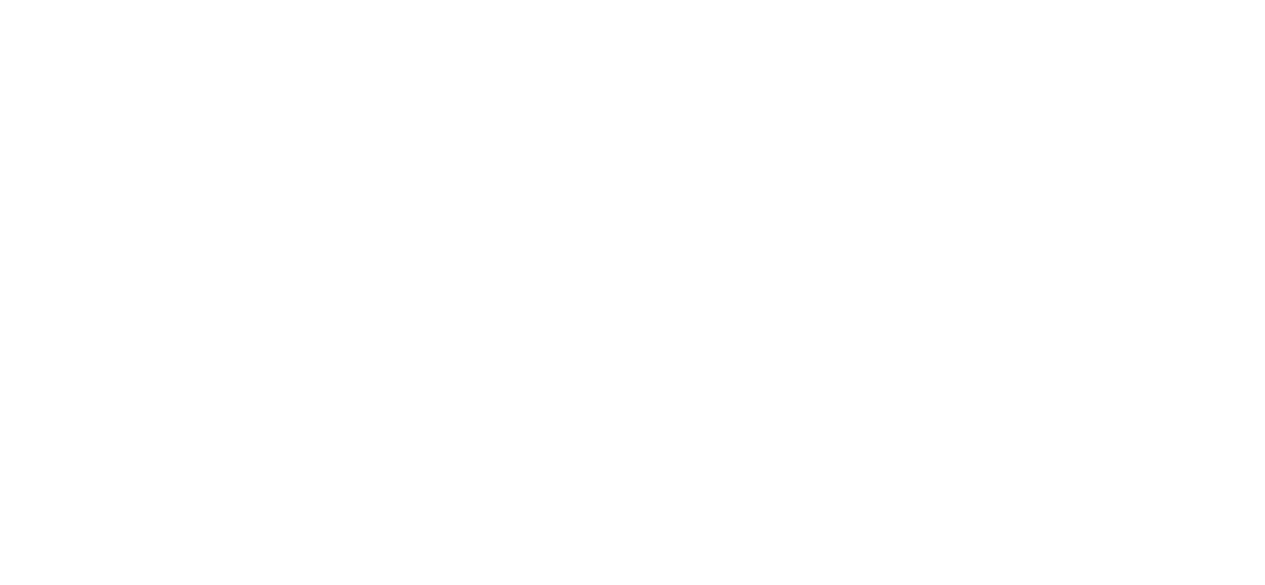 scroll, scrollTop: 0, scrollLeft: 0, axis: both 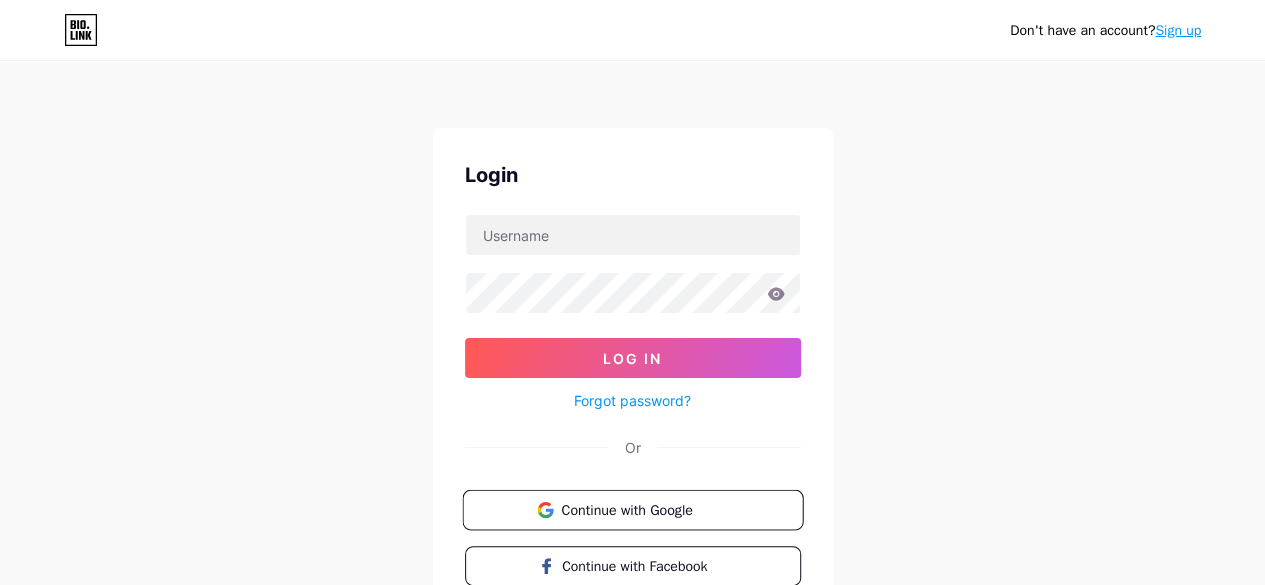 click on "Continue with Google" at bounding box center [644, 509] 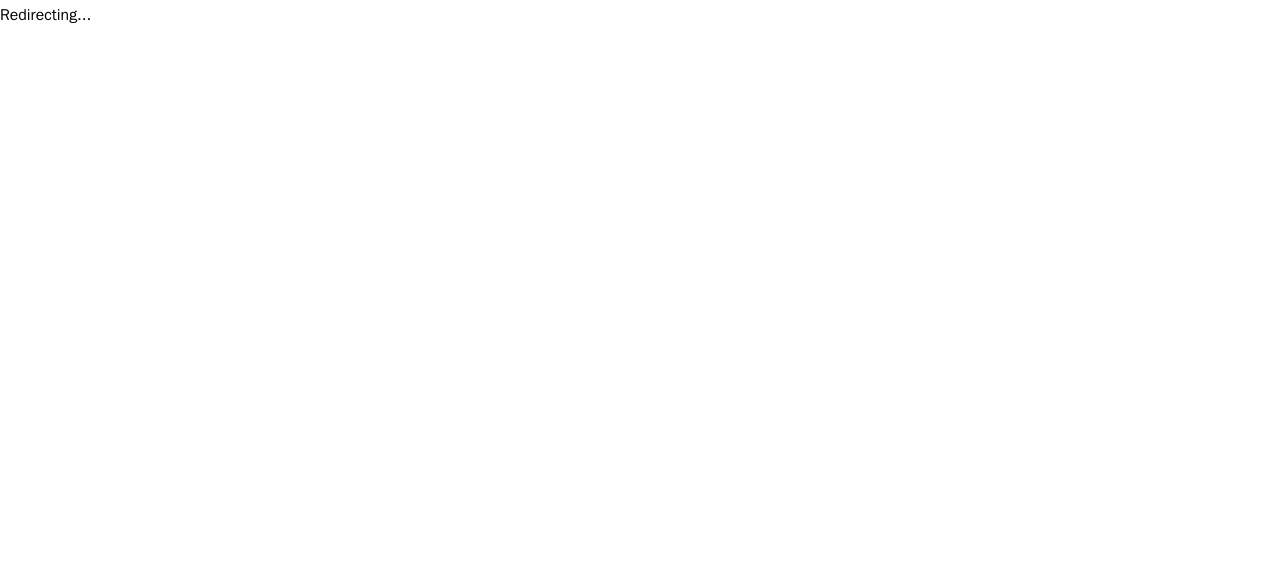 scroll, scrollTop: 0, scrollLeft: 0, axis: both 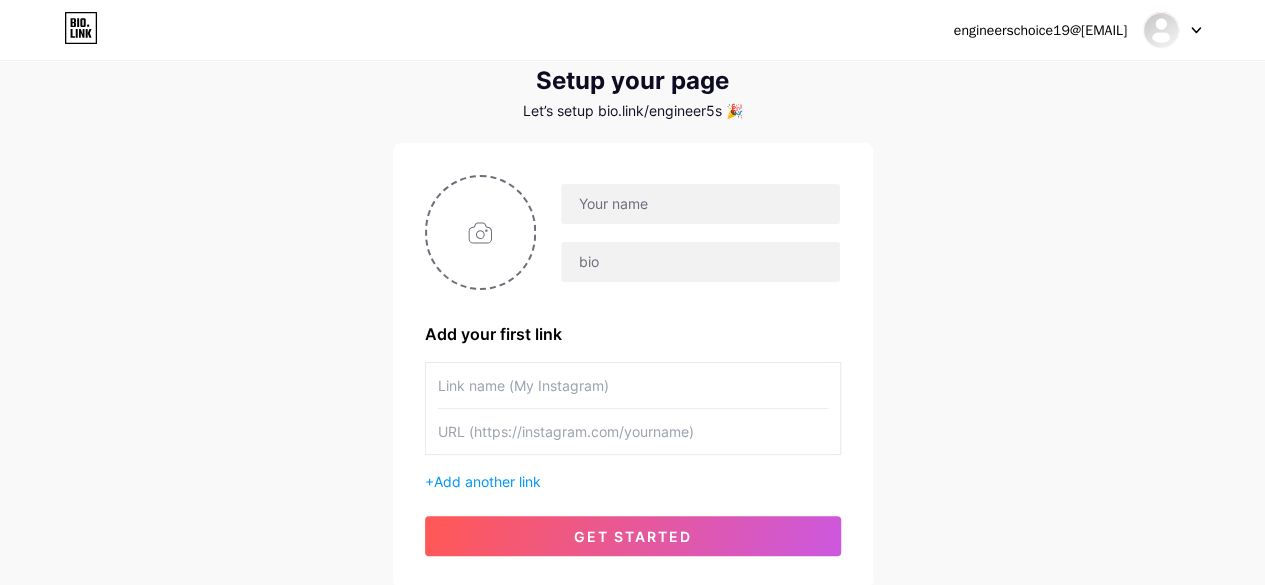 click at bounding box center (1172, 30) 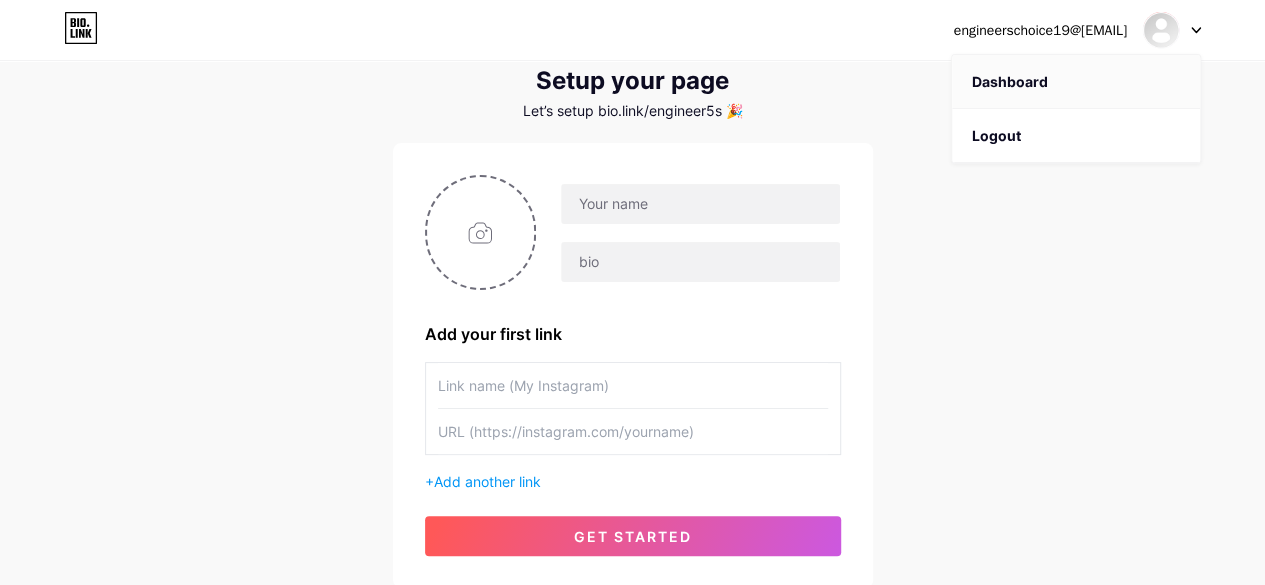 click on "Dashboard" at bounding box center (1076, 82) 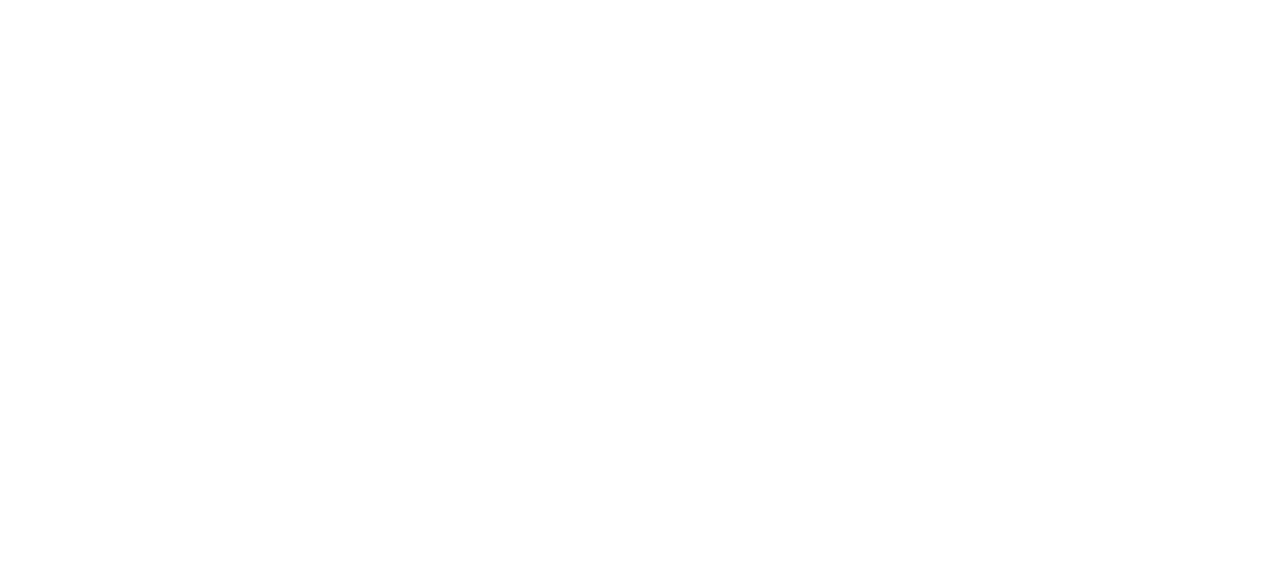 scroll, scrollTop: 0, scrollLeft: 0, axis: both 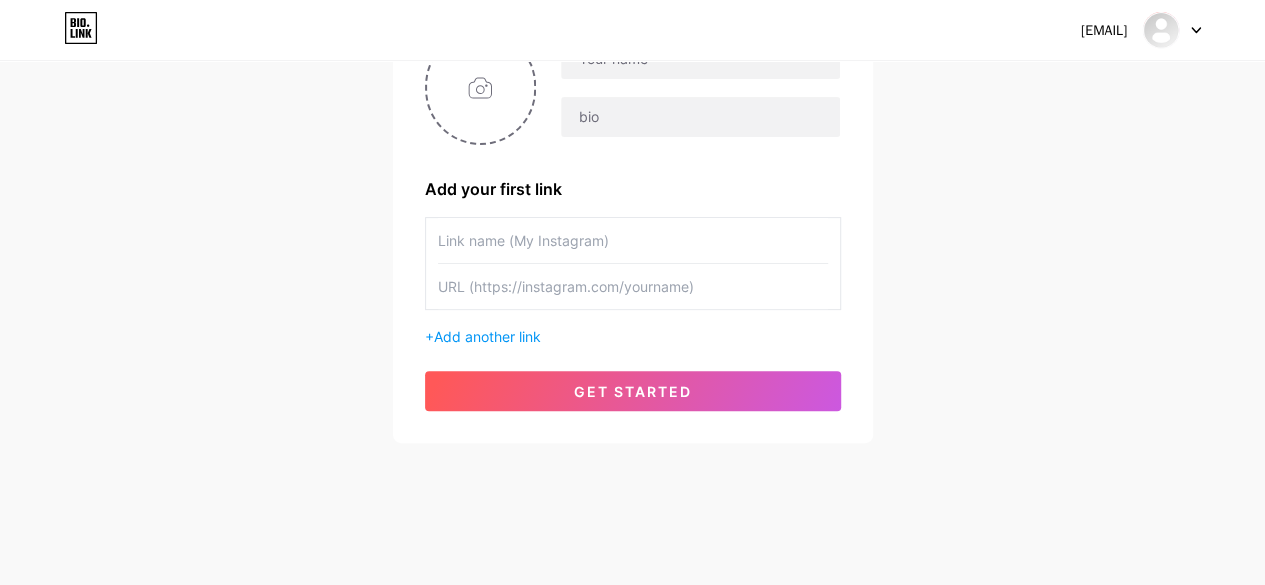 click at bounding box center [1172, 30] 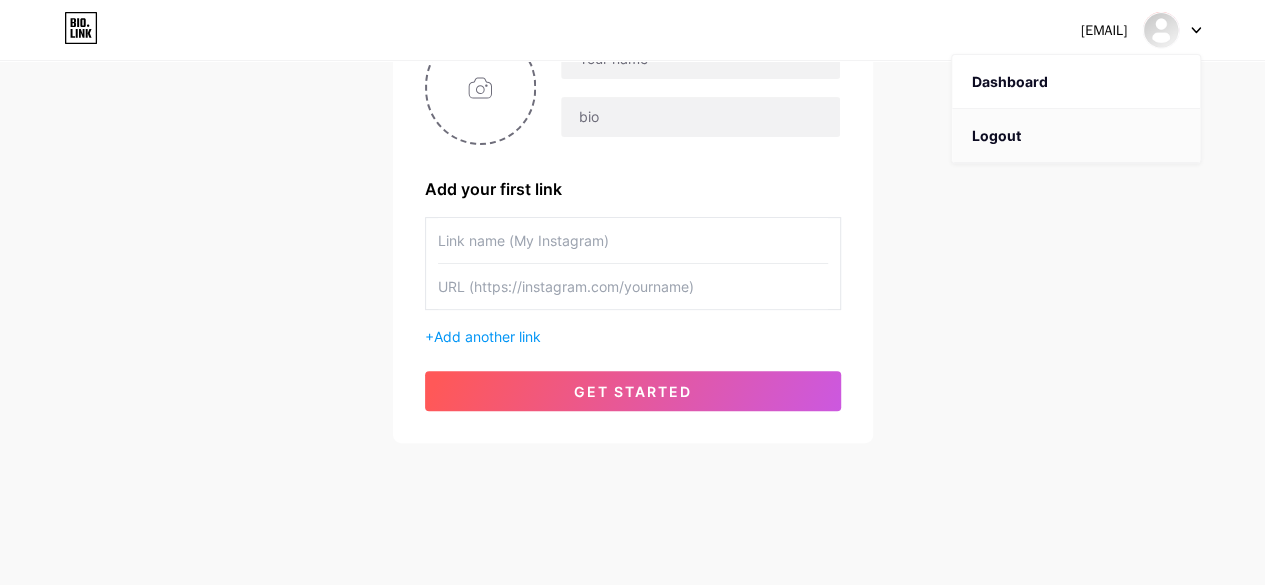 click on "Logout" at bounding box center [1076, 136] 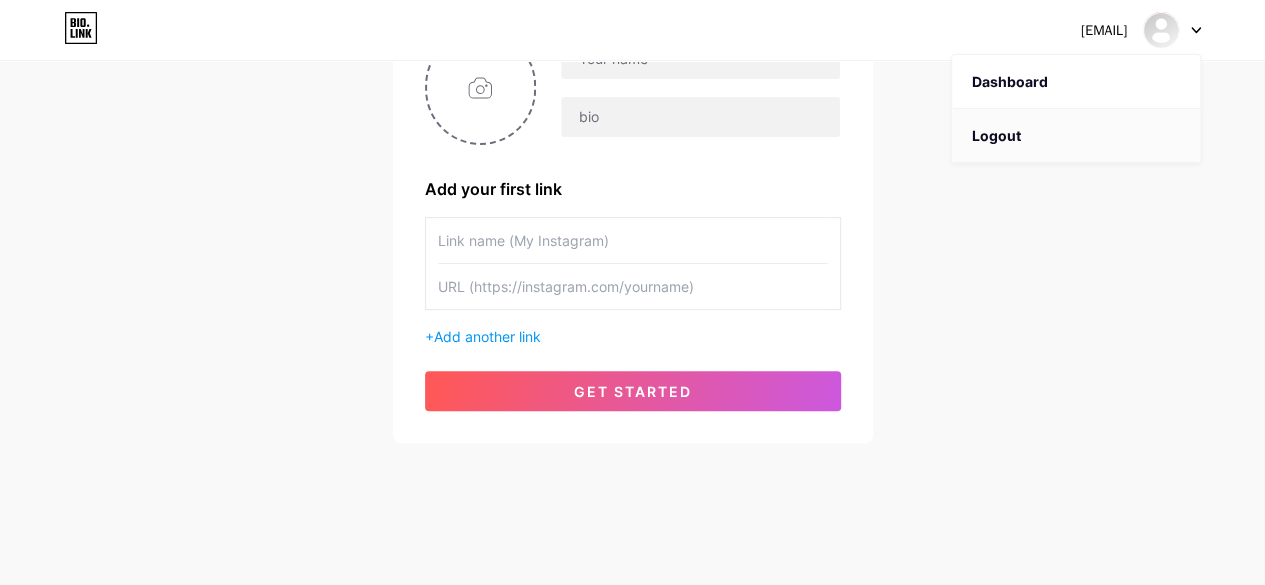 click on "engineerschoice19@gmail.com           Dashboard     Logout   Setup your page   Let’s setup bio.link/engineer5s 🎉                       Add your first link
+  Add another link     get started" at bounding box center [632, 150] 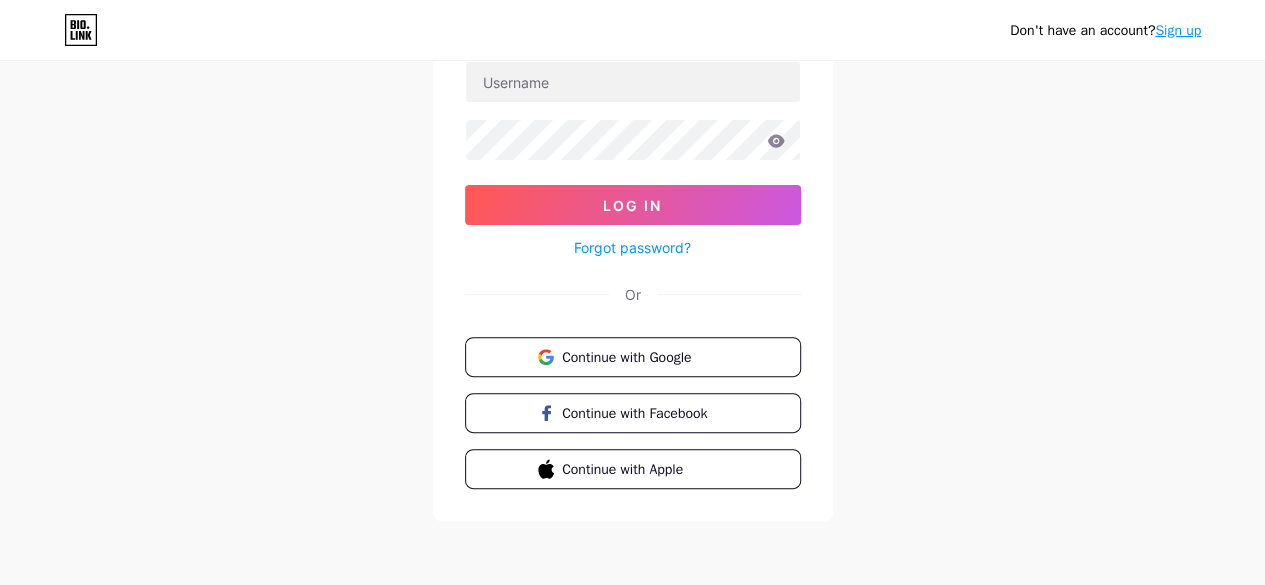 scroll, scrollTop: 0, scrollLeft: 0, axis: both 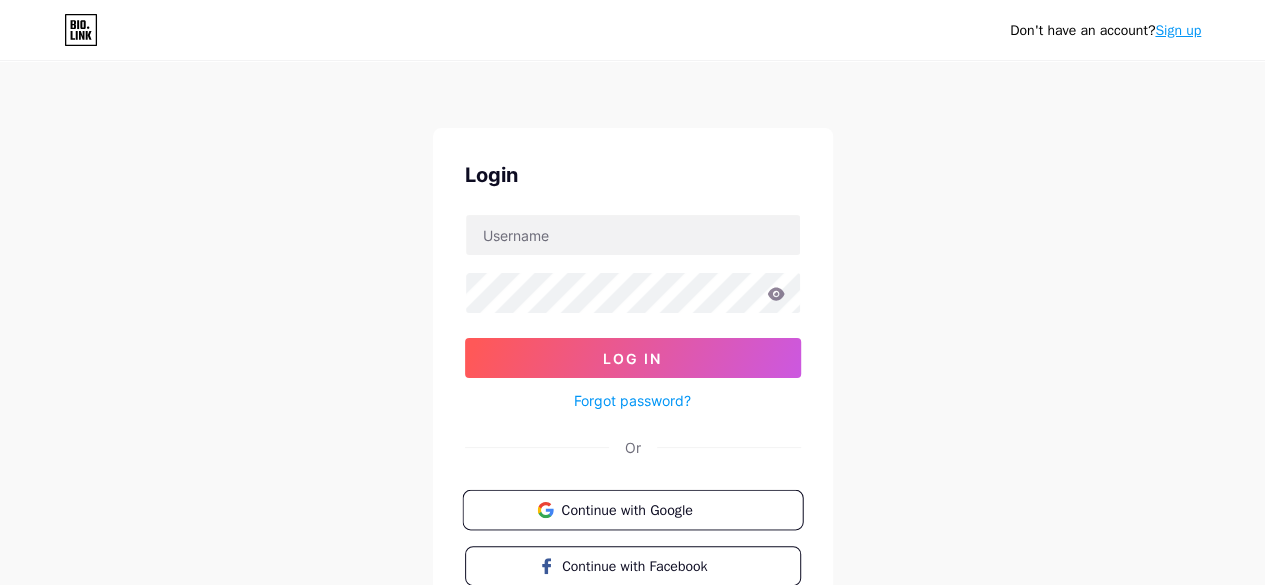 click on "Continue with Google" at bounding box center (644, 509) 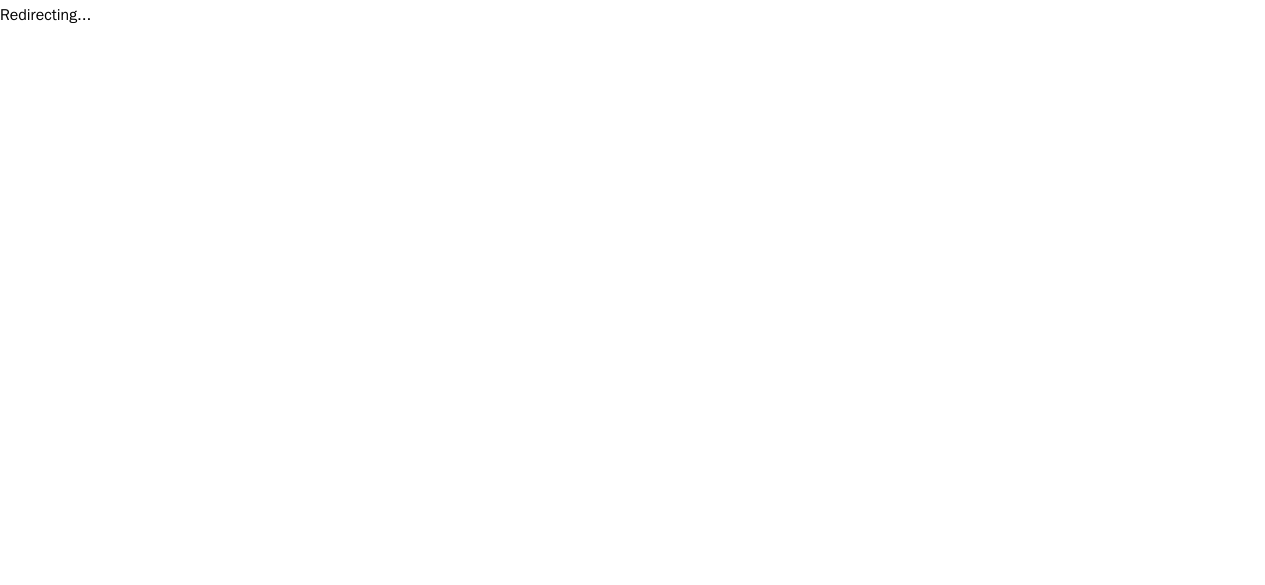 scroll, scrollTop: 0, scrollLeft: 0, axis: both 